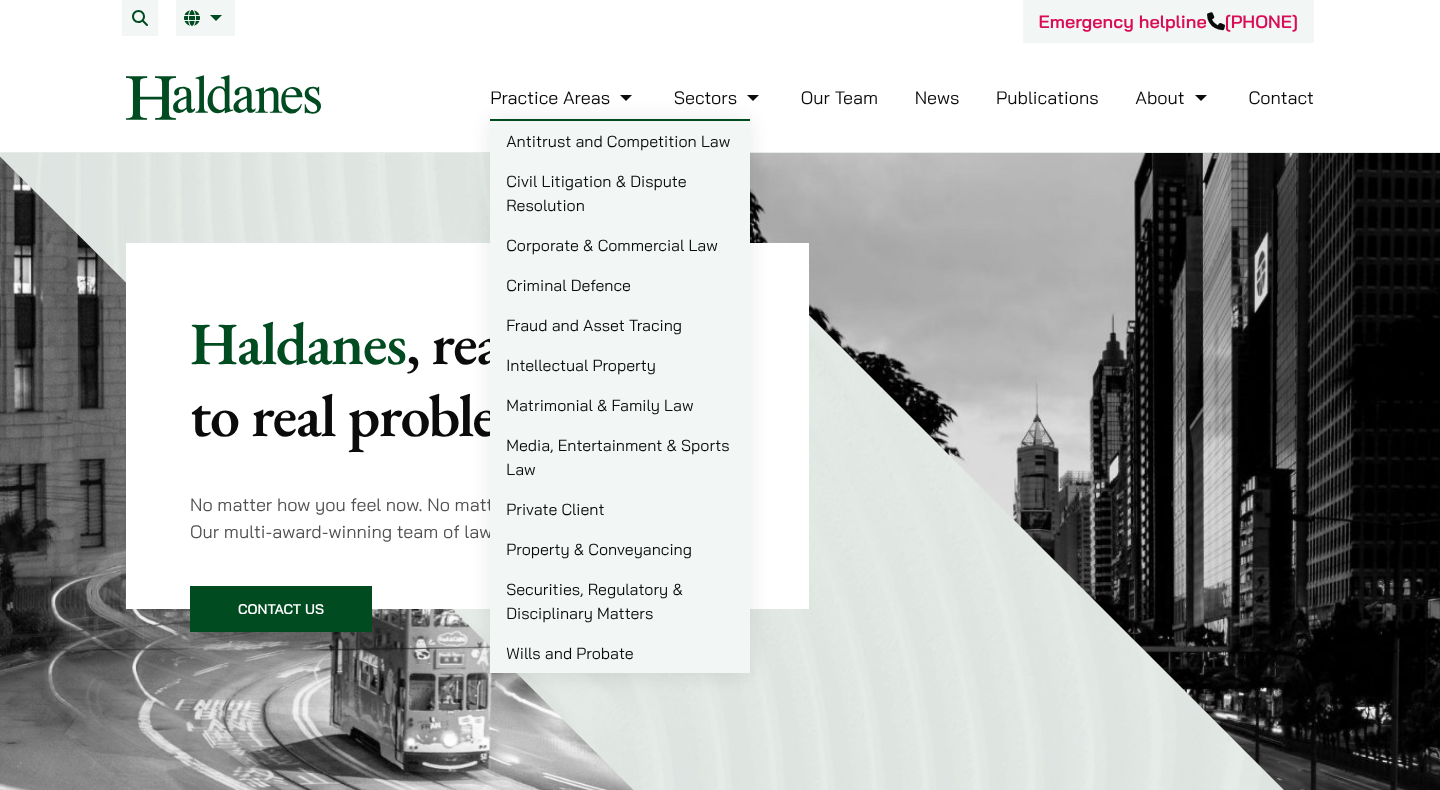 scroll, scrollTop: 0, scrollLeft: 0, axis: both 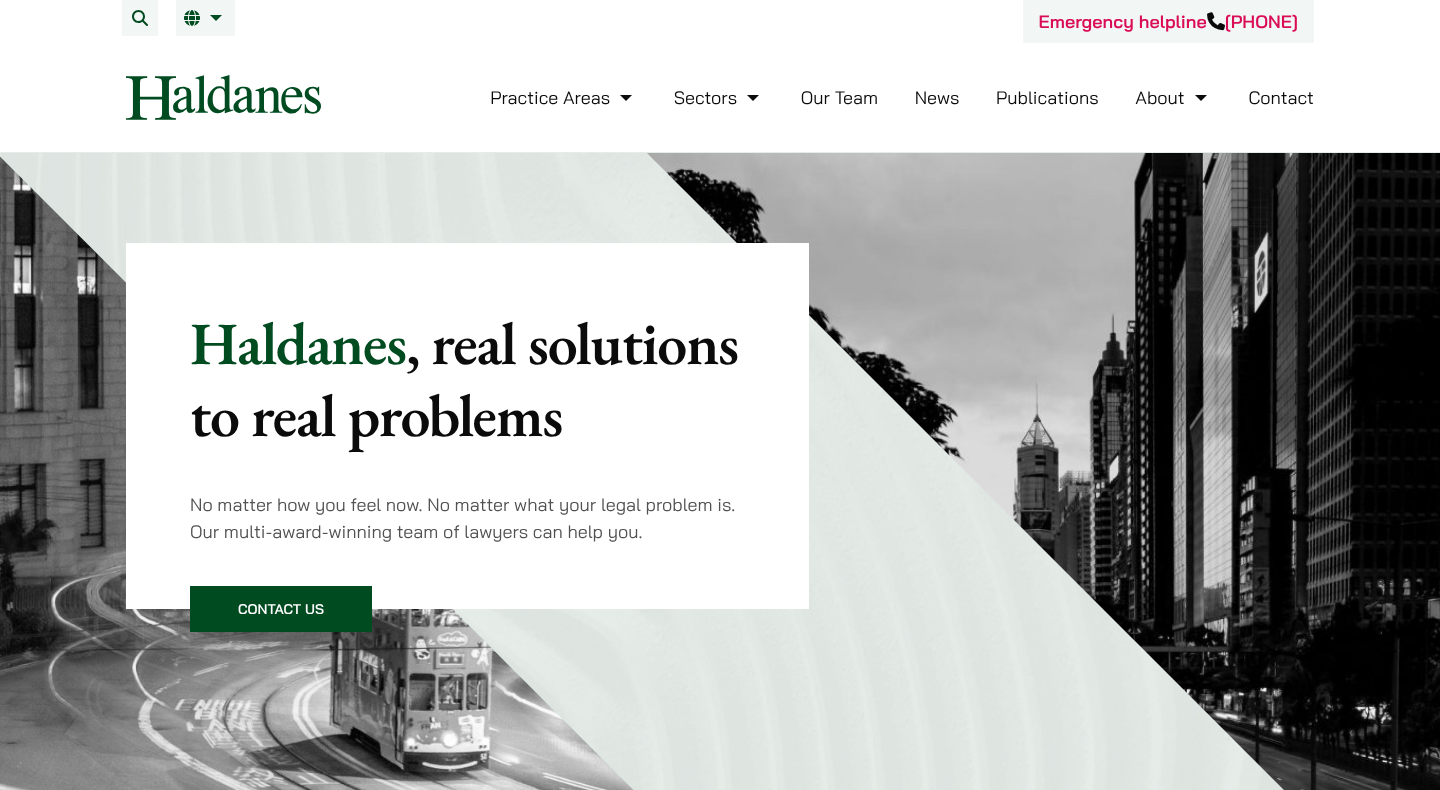 click on "News" at bounding box center (937, 97) 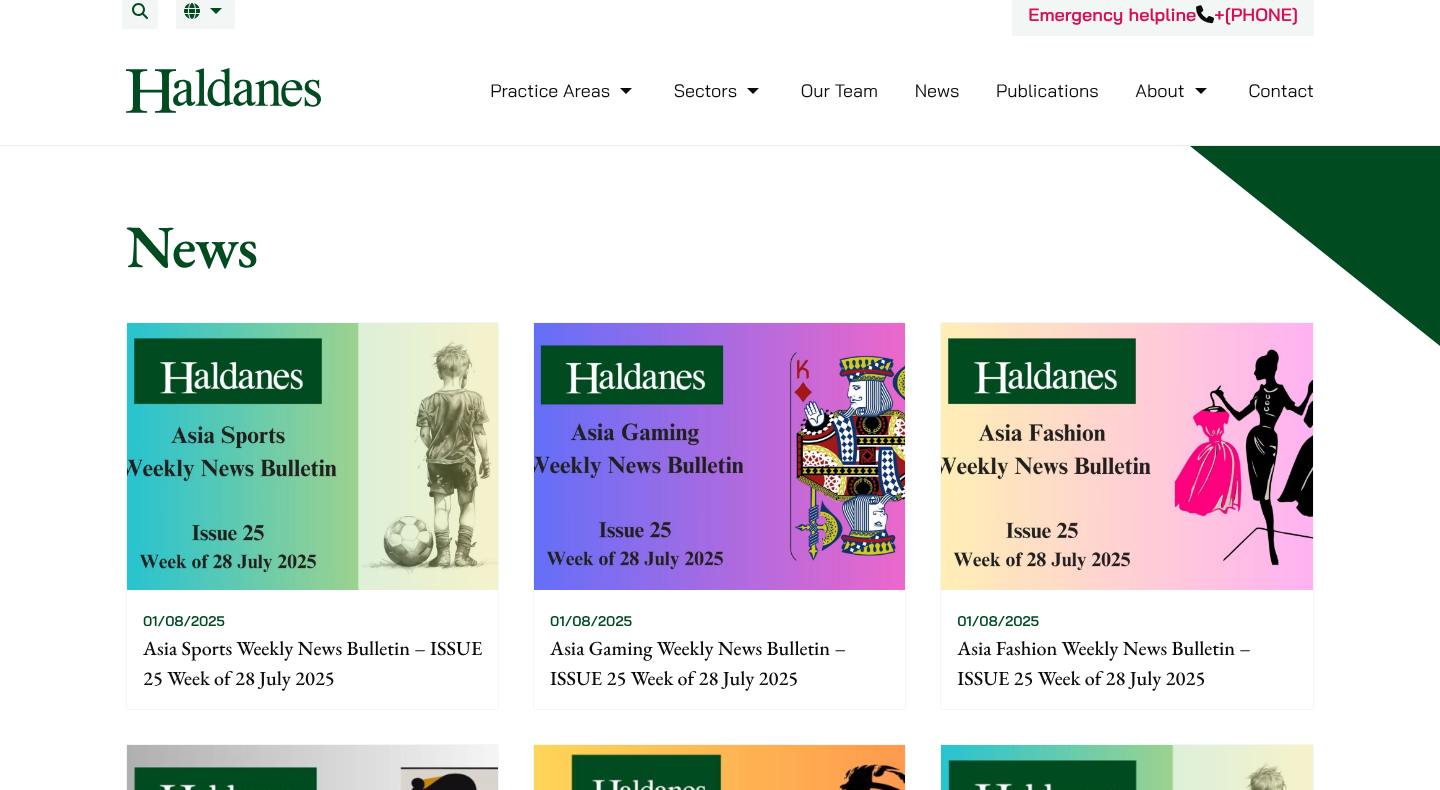 scroll, scrollTop: 0, scrollLeft: 0, axis: both 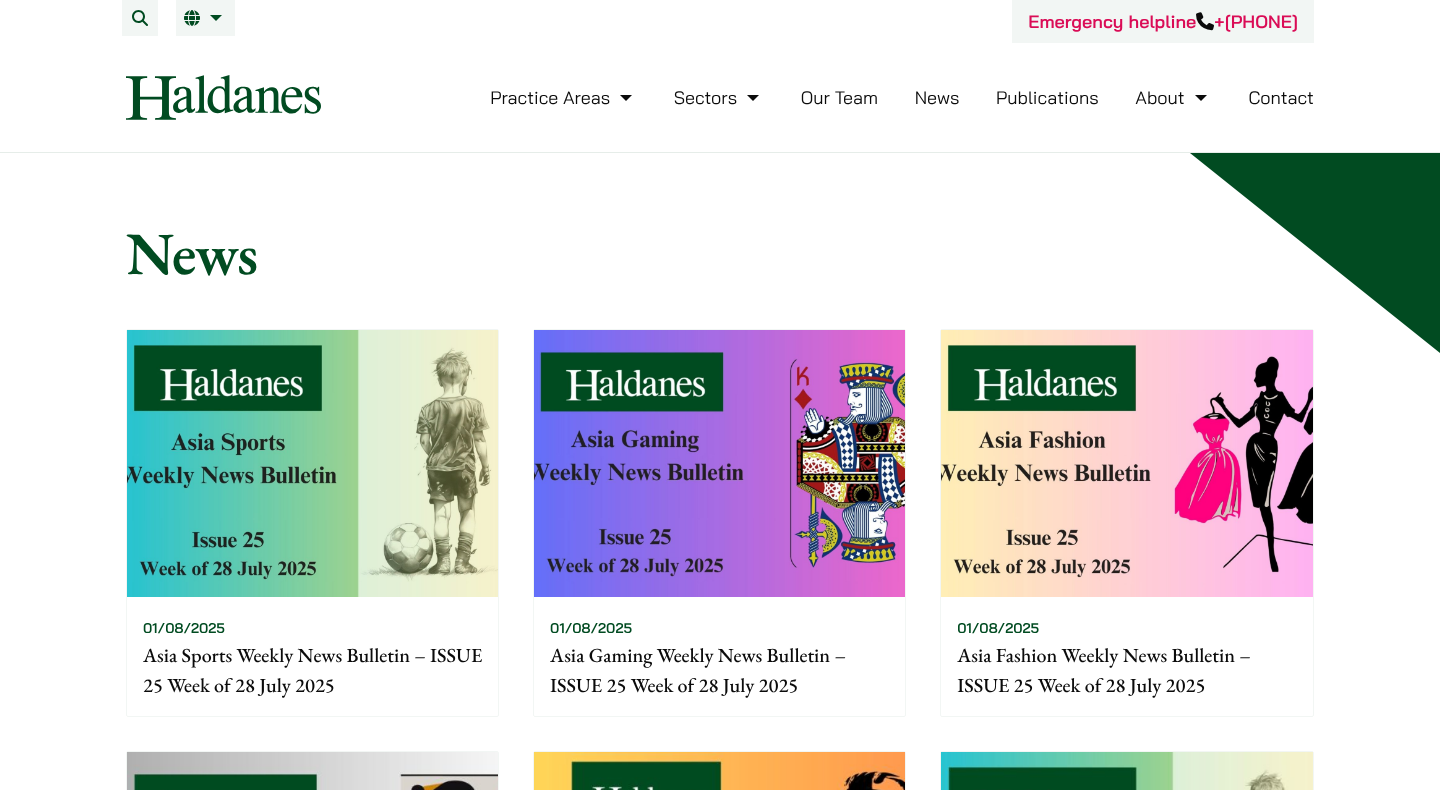 click on "News" at bounding box center (937, 97) 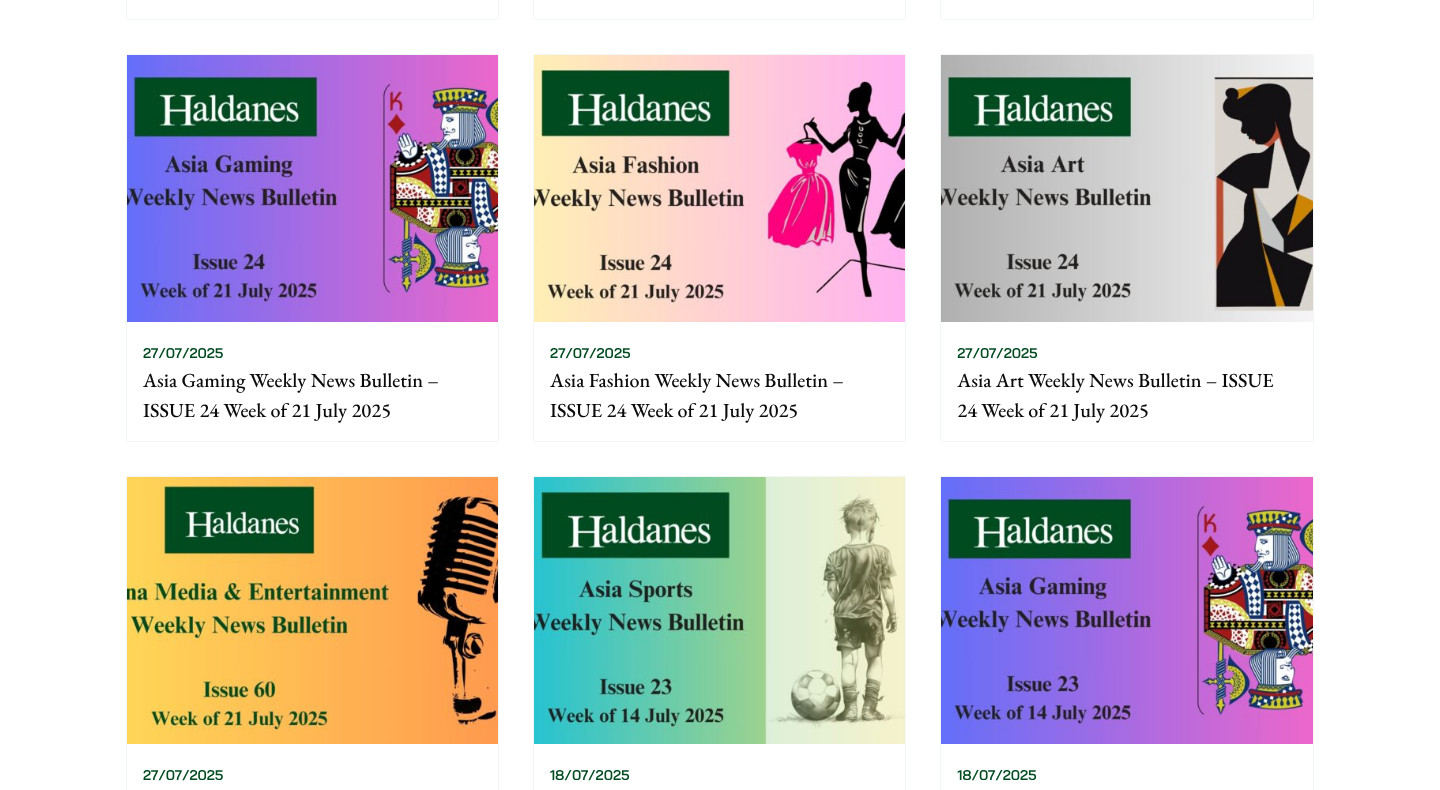 scroll, scrollTop: 1499, scrollLeft: 0, axis: vertical 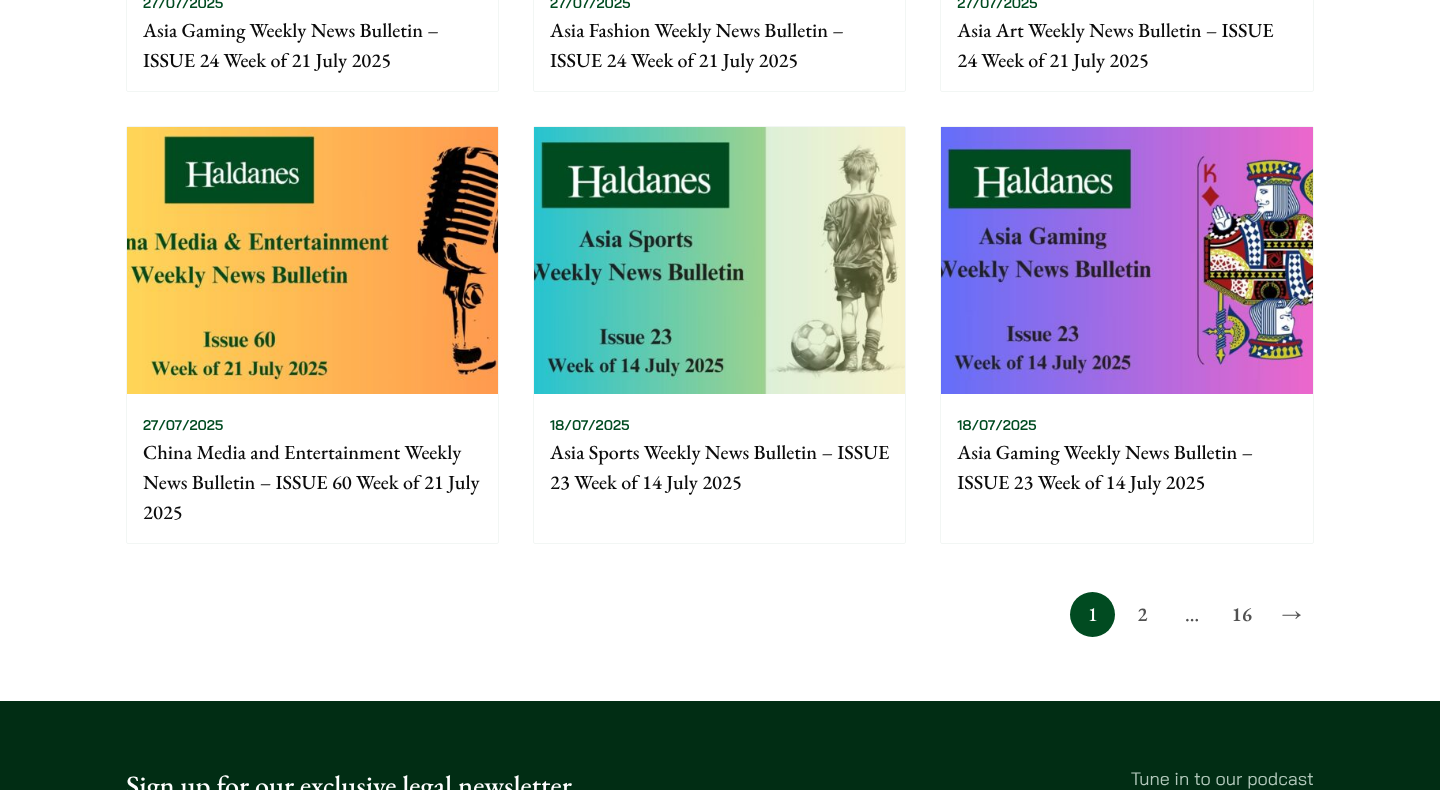 click on "2" at bounding box center [1142, 614] 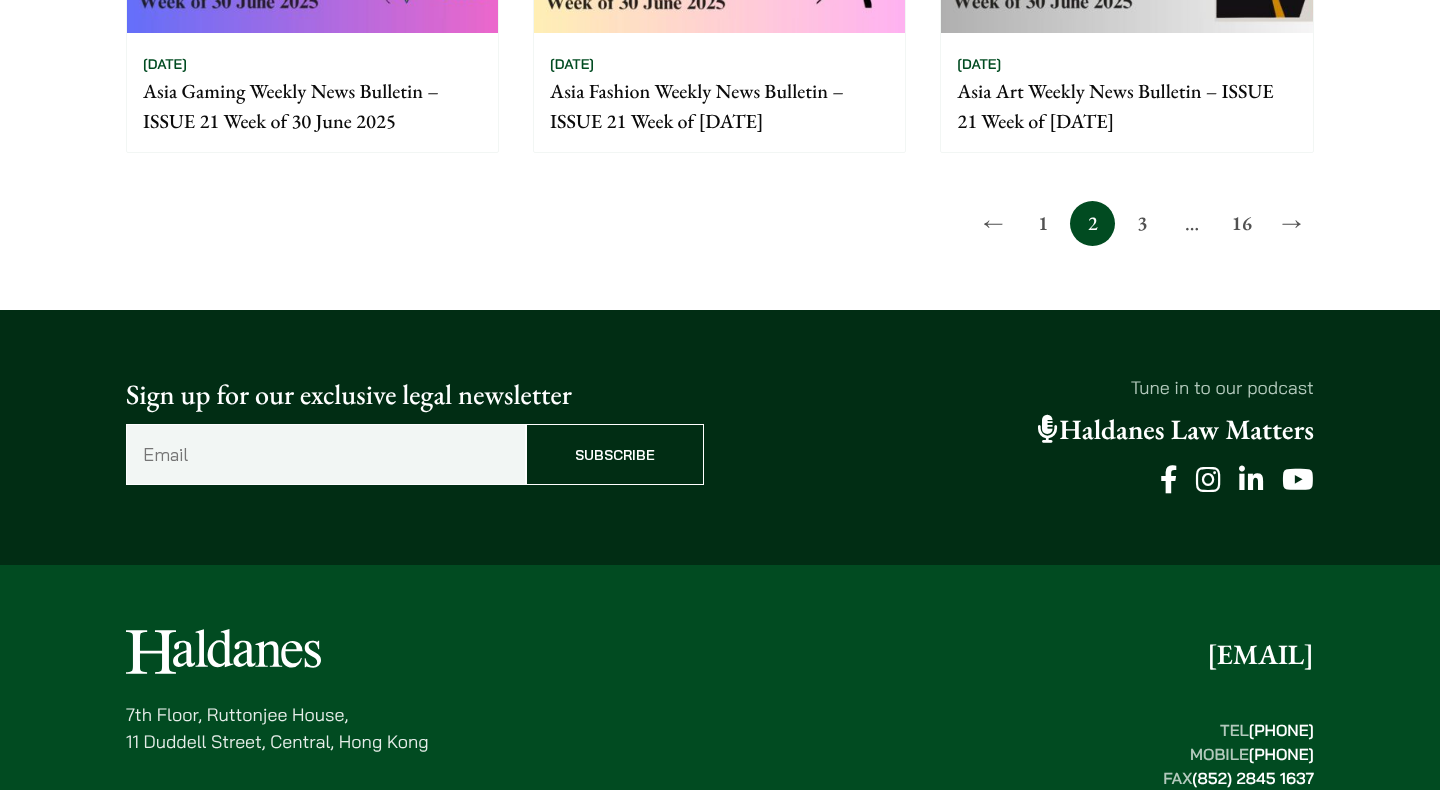 scroll, scrollTop: 1646, scrollLeft: 0, axis: vertical 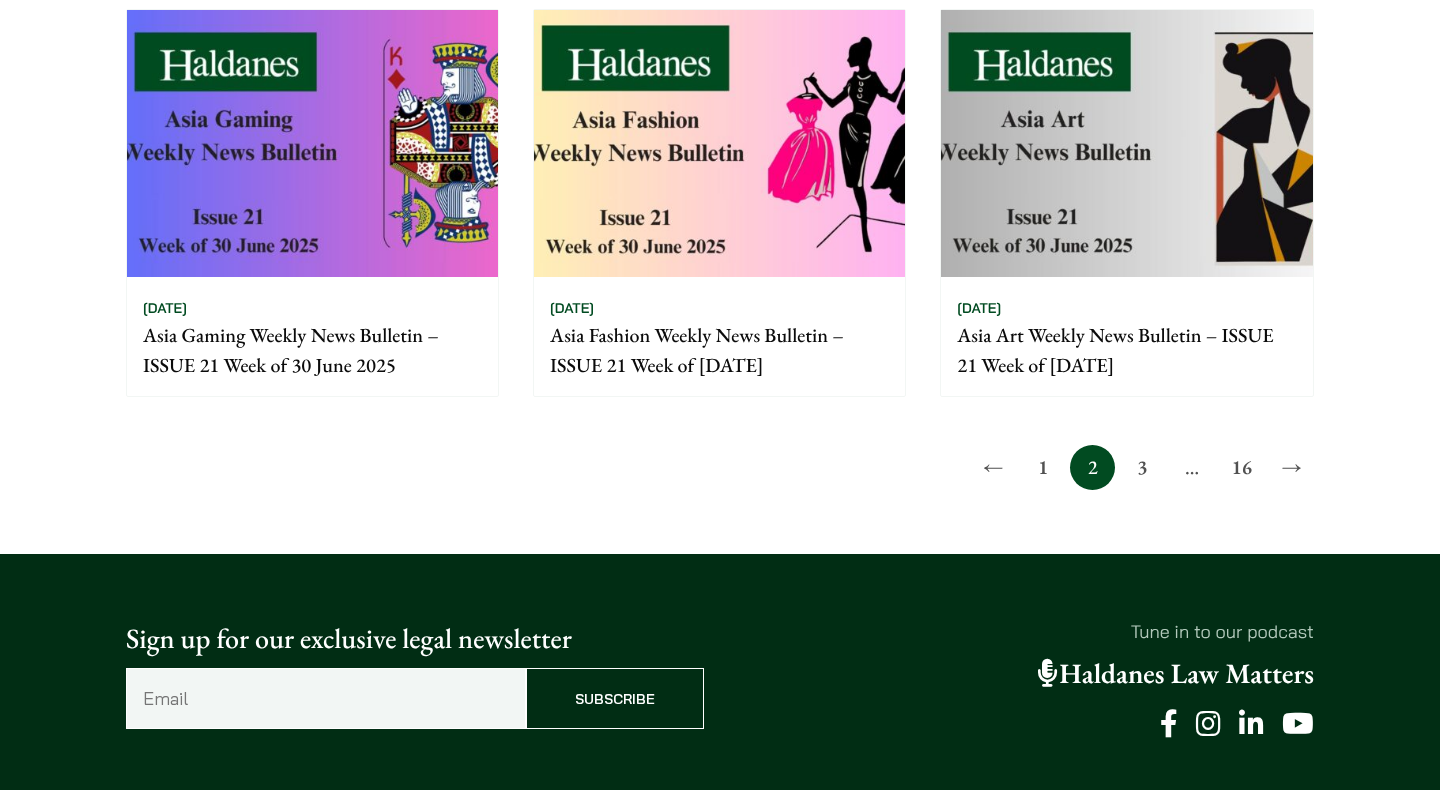 click on "3" at bounding box center (1142, 467) 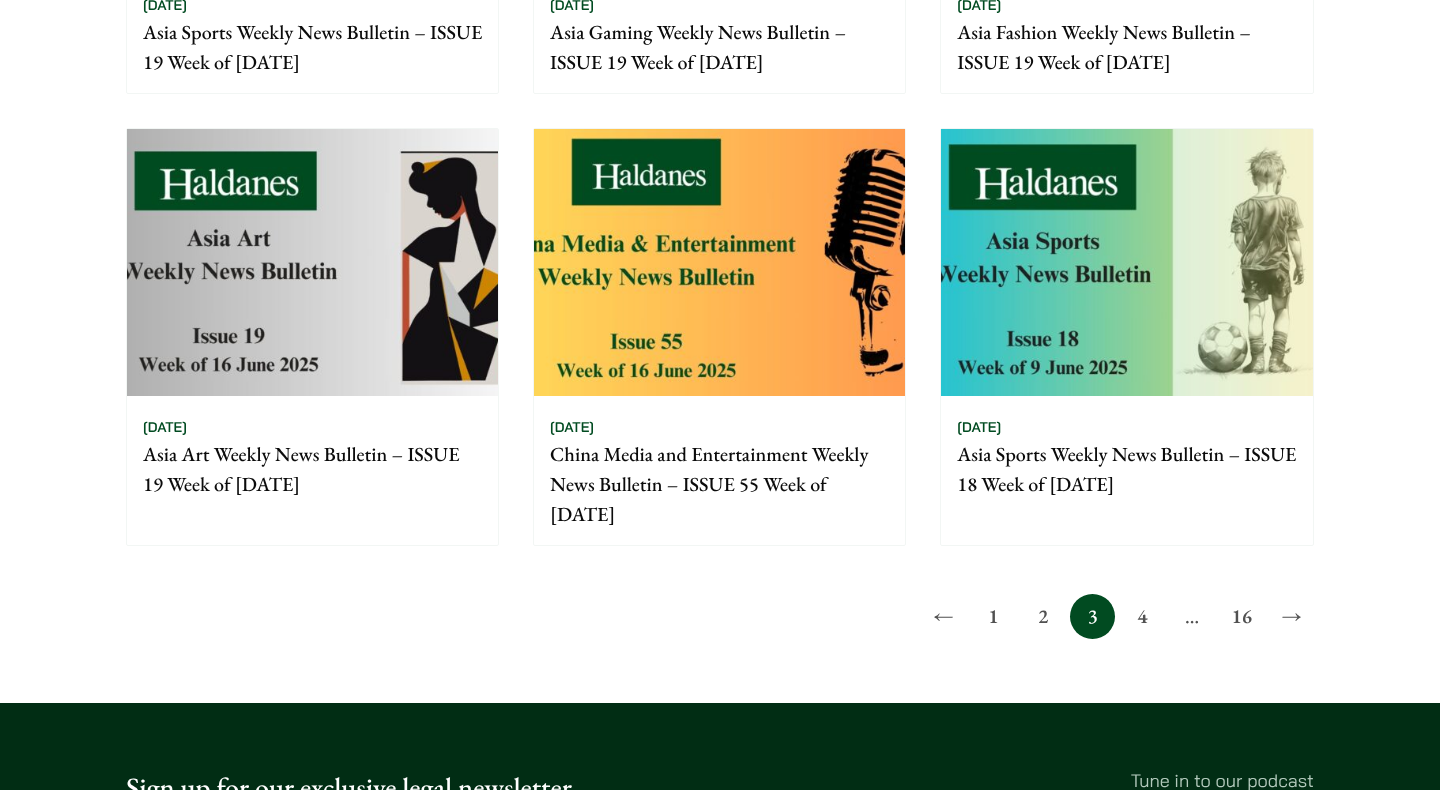 scroll, scrollTop: 1688, scrollLeft: 0, axis: vertical 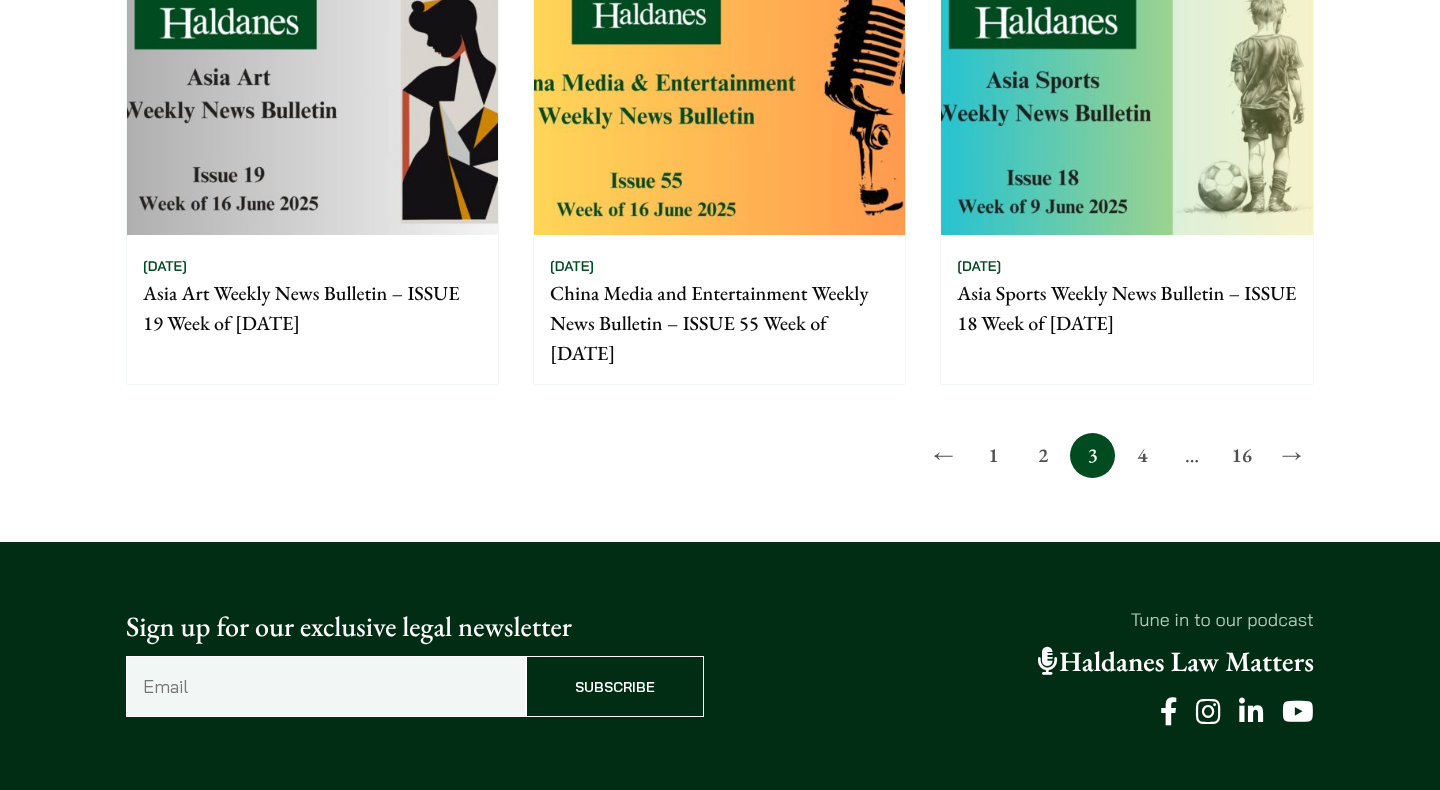 click on "4" at bounding box center [1142, 455] 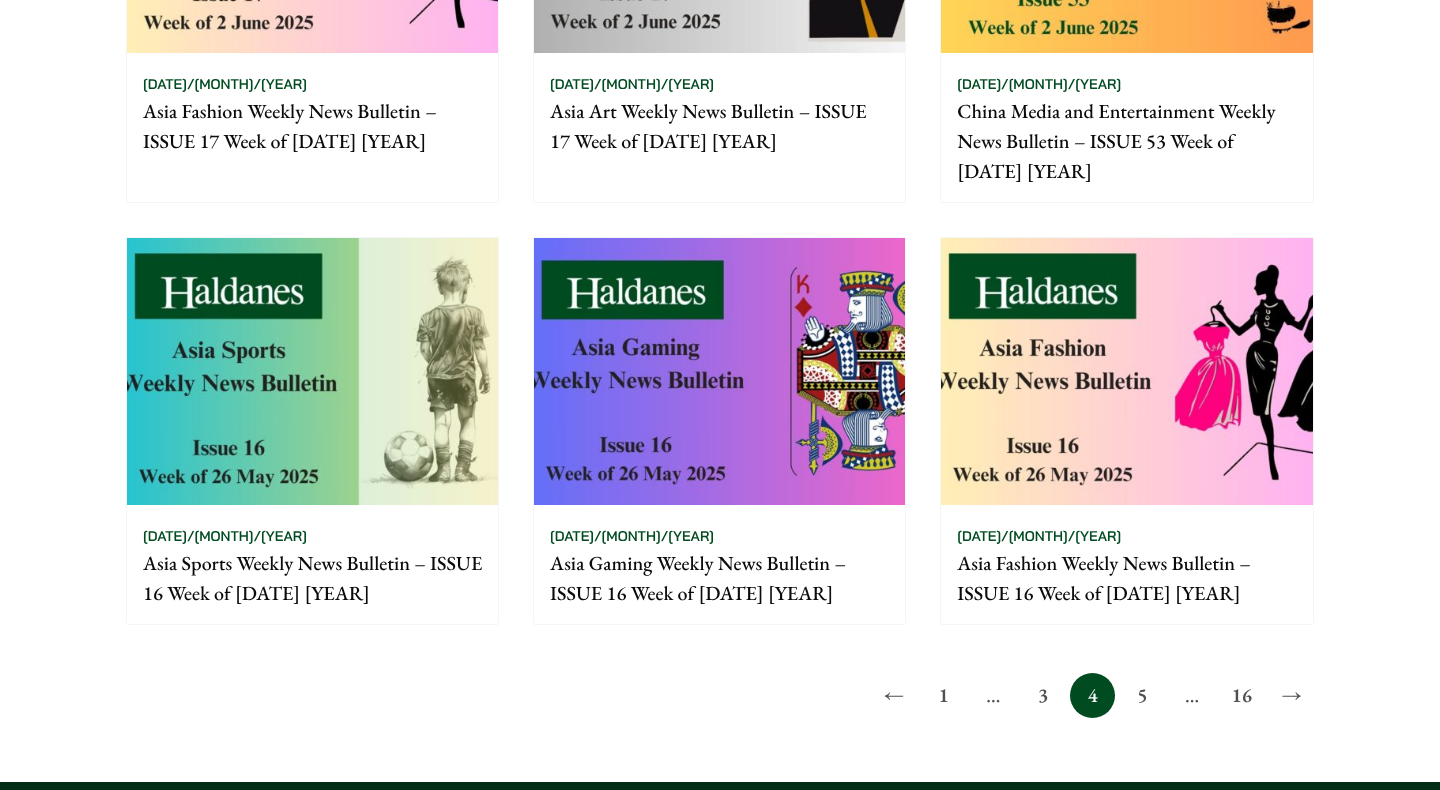 scroll, scrollTop: 1576, scrollLeft: 0, axis: vertical 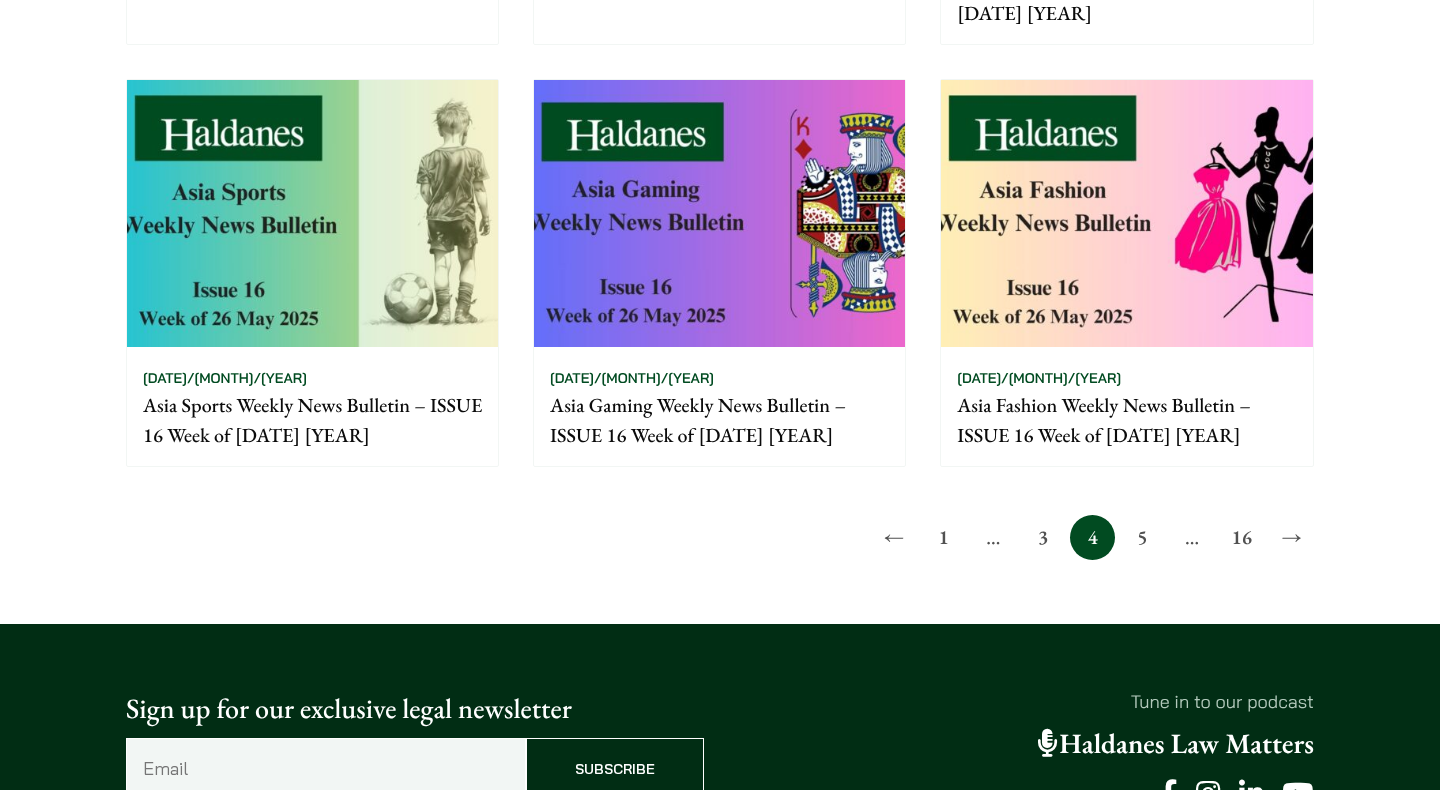 click on "5" at bounding box center [1142, 537] 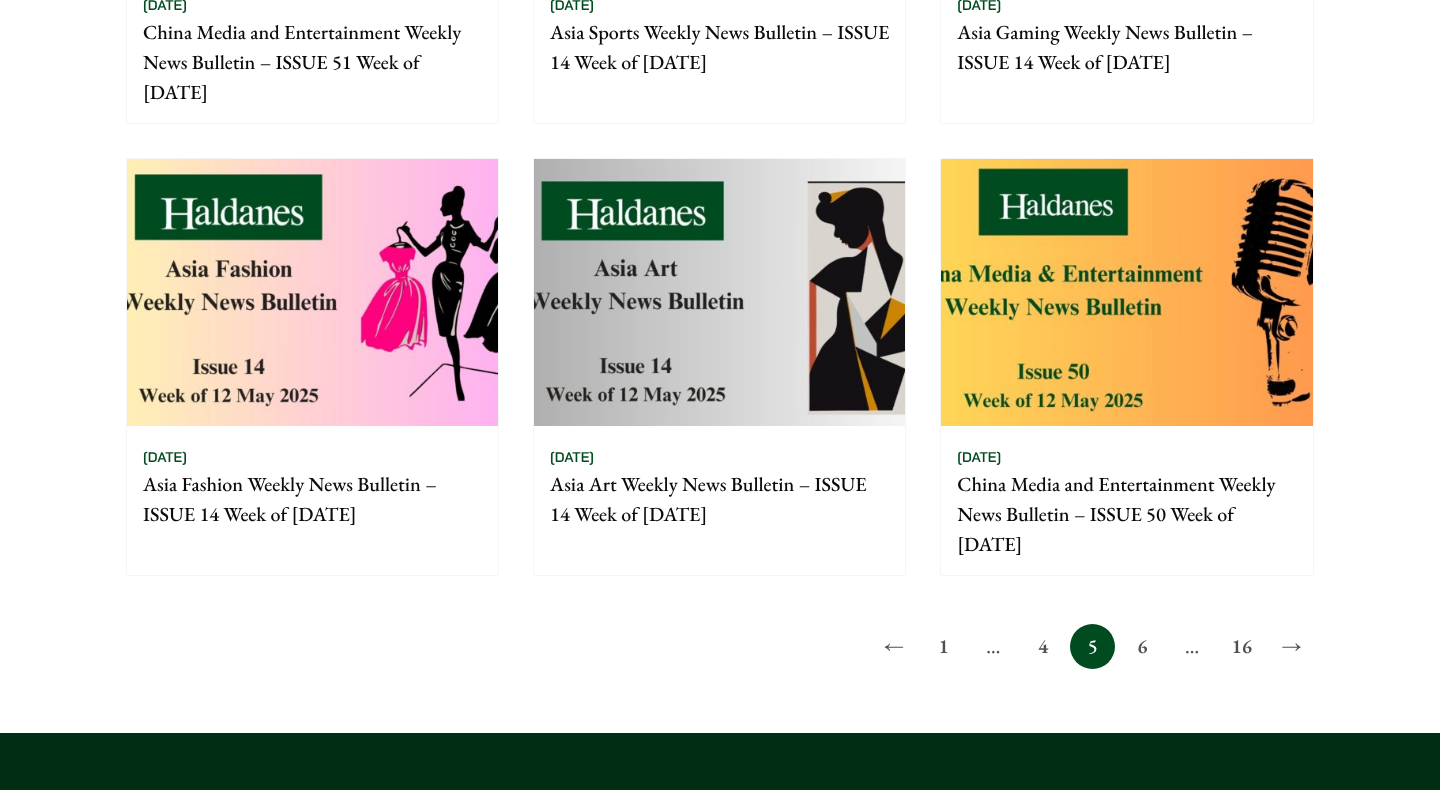 scroll, scrollTop: 1595, scrollLeft: 0, axis: vertical 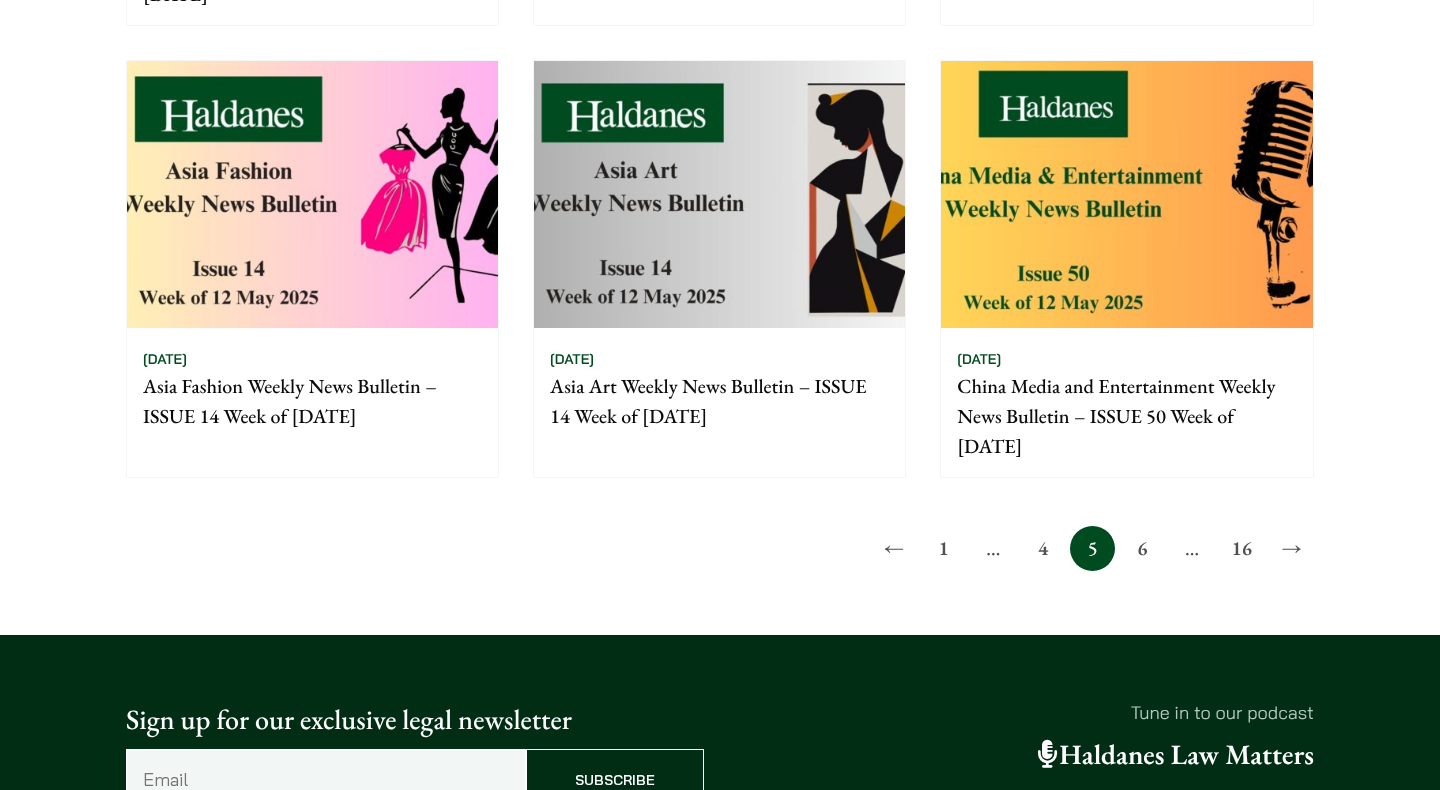 click on "6" at bounding box center [1142, 548] 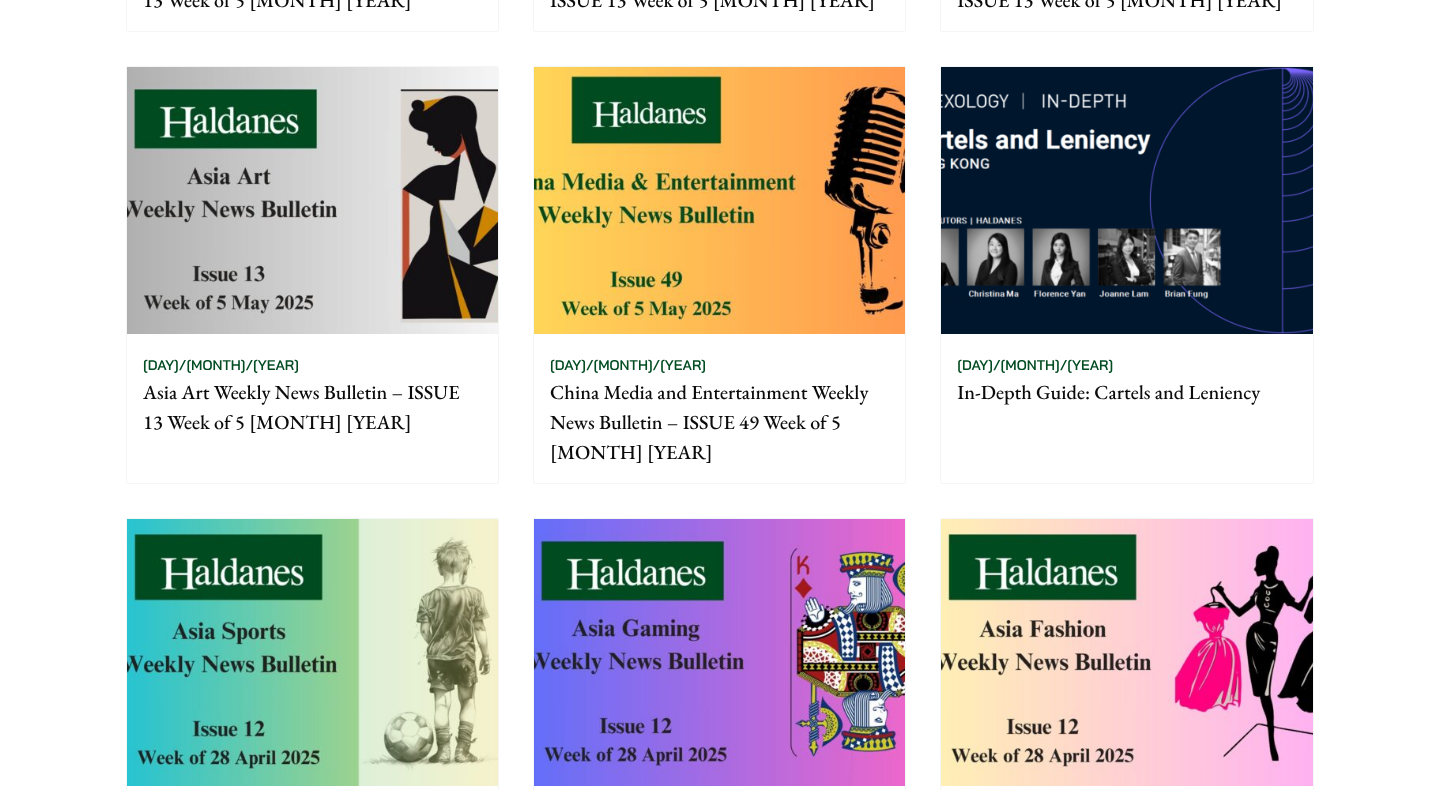 scroll, scrollTop: 678, scrollLeft: 0, axis: vertical 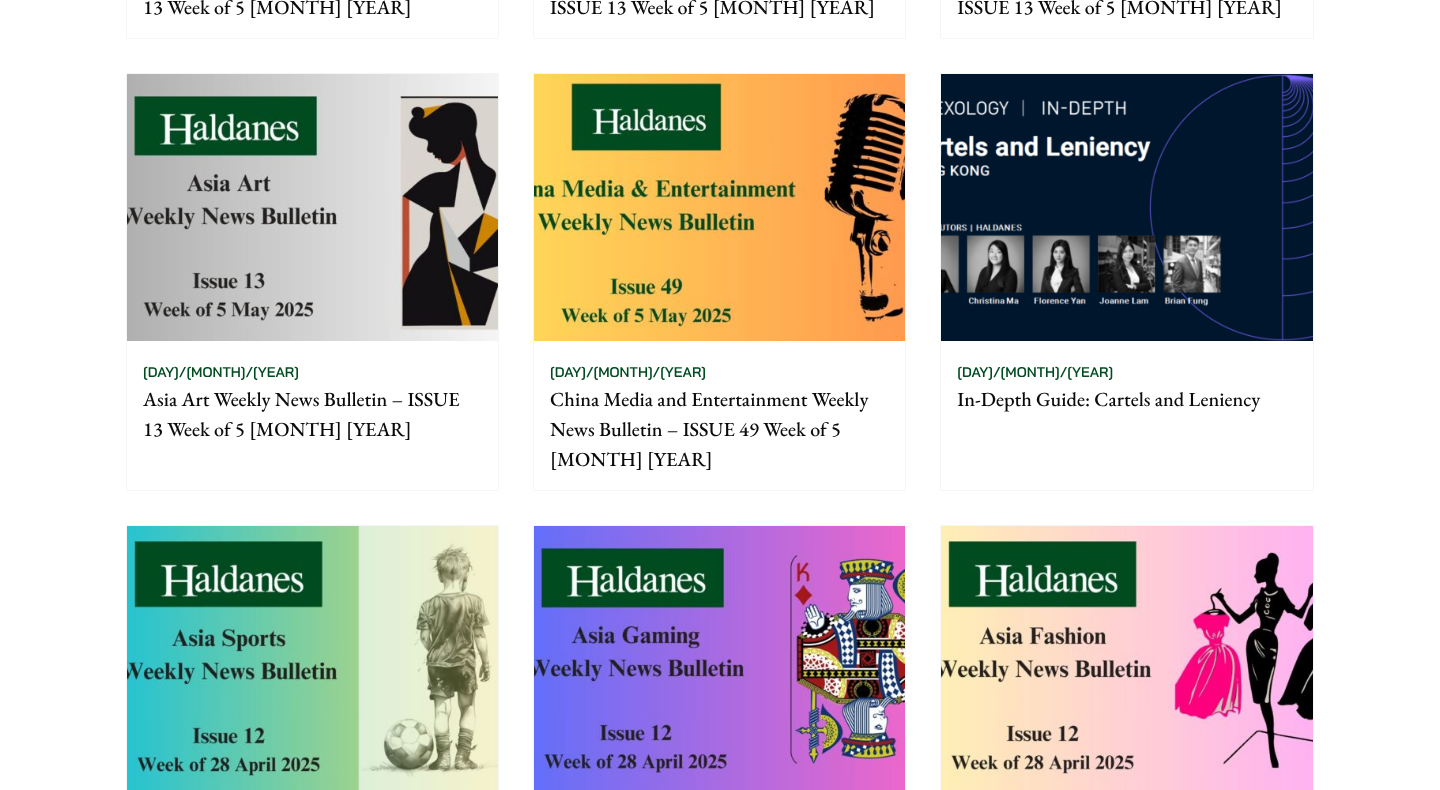 click at bounding box center (1126, 207) 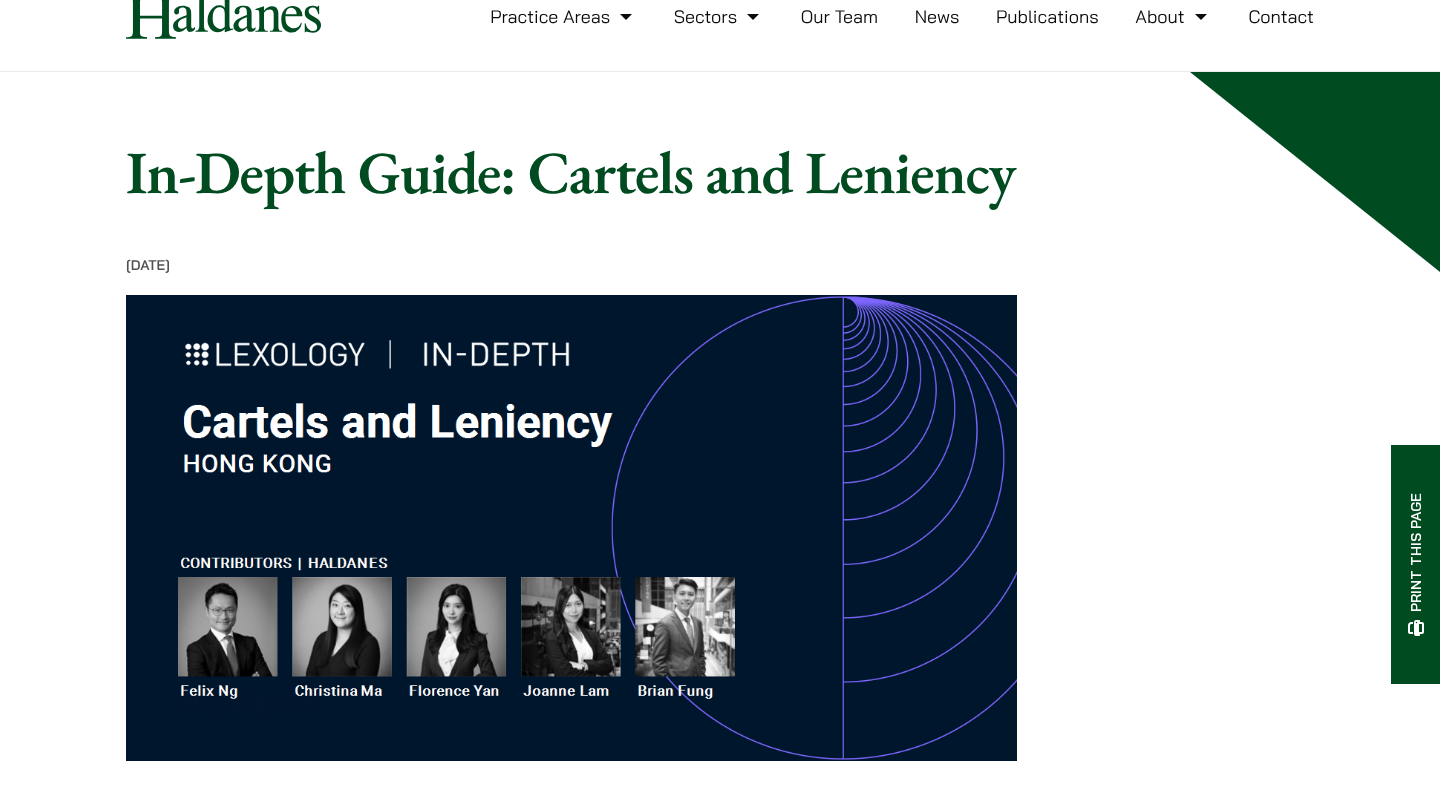 scroll, scrollTop: 80, scrollLeft: 0, axis: vertical 